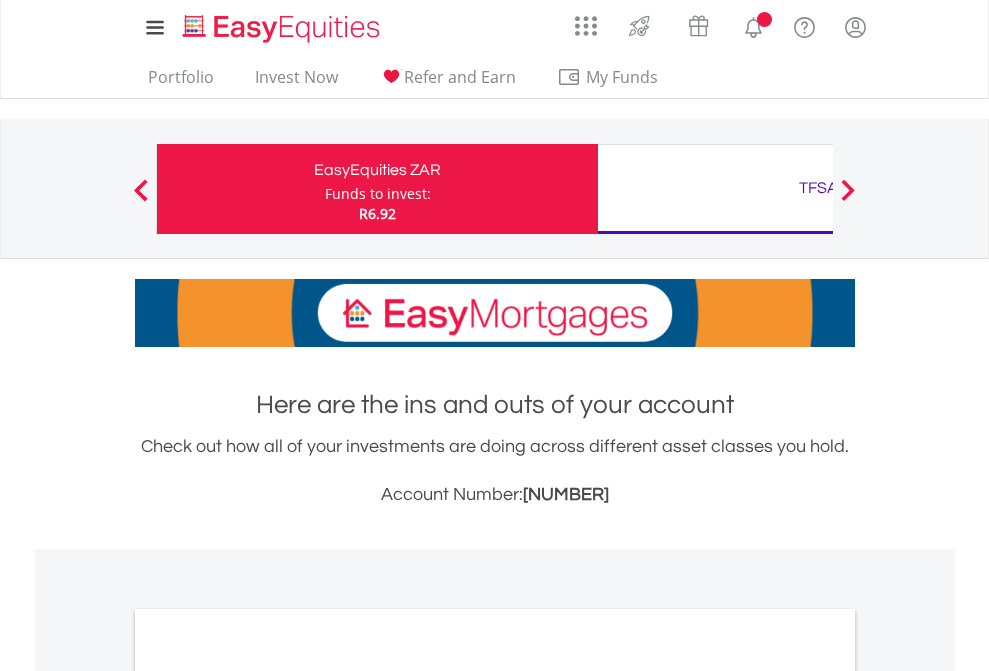 scroll, scrollTop: 0, scrollLeft: 0, axis: both 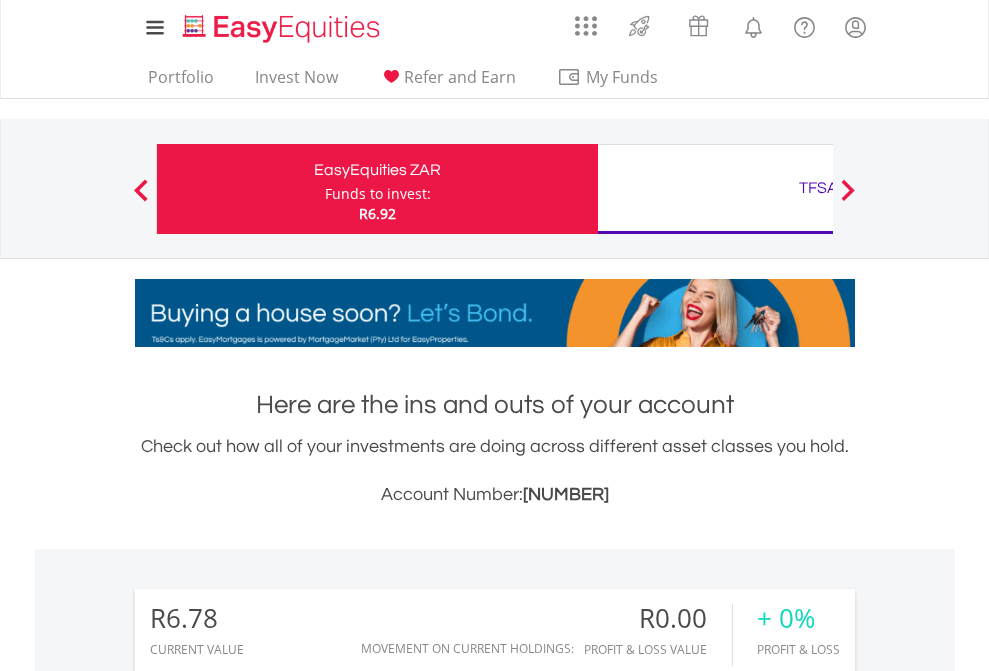 click on "Funds to invest:" at bounding box center (378, 194) 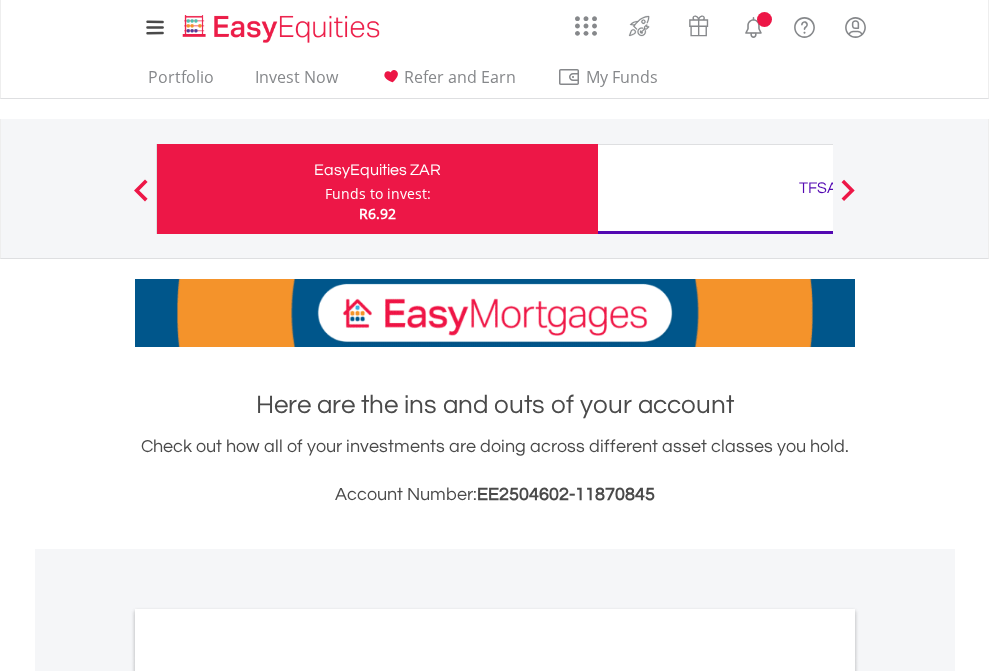scroll, scrollTop: 0, scrollLeft: 0, axis: both 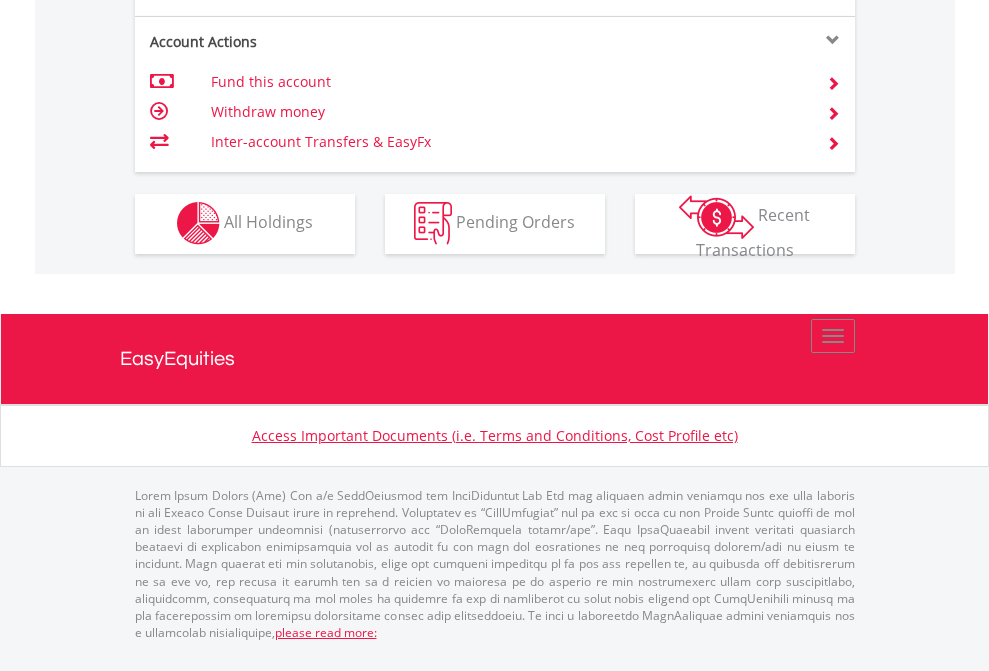 click on "Investment types" at bounding box center [706, -353] 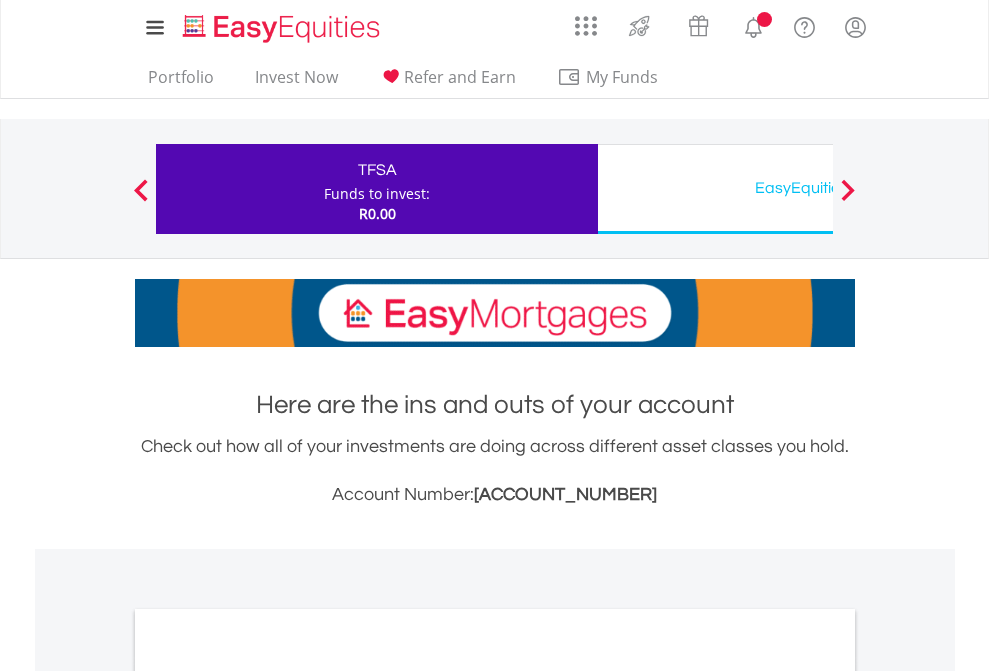 scroll, scrollTop: 0, scrollLeft: 0, axis: both 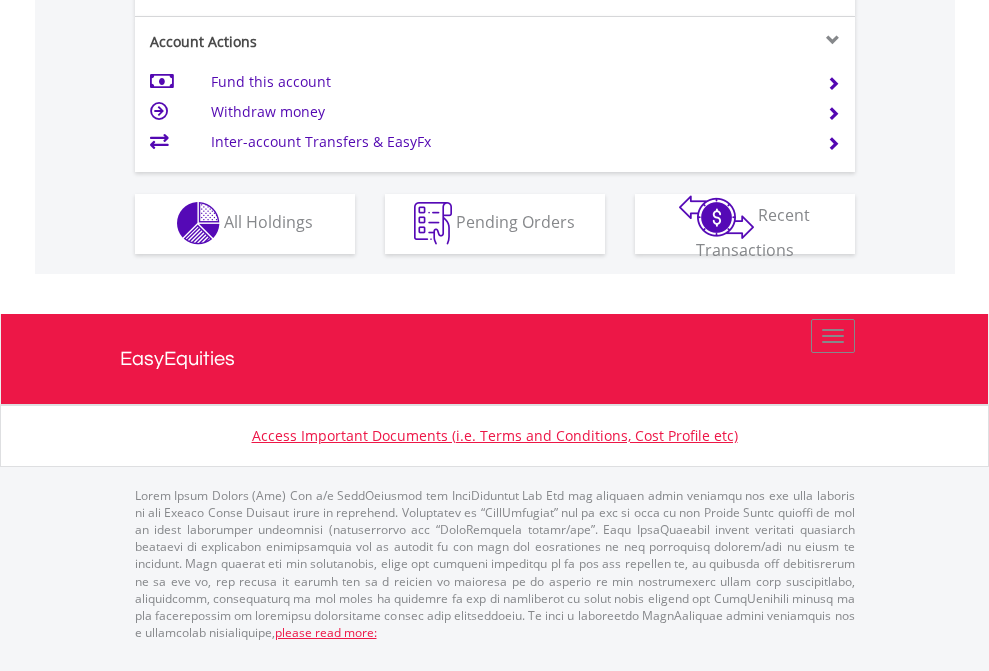 click on "Investment types" at bounding box center [706, -353] 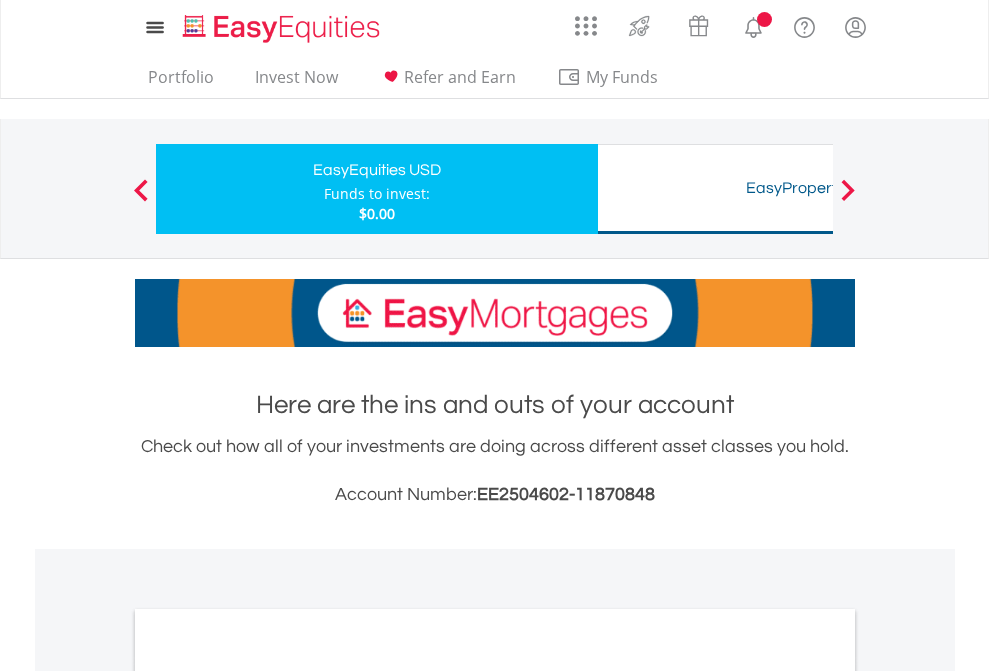 scroll, scrollTop: 0, scrollLeft: 0, axis: both 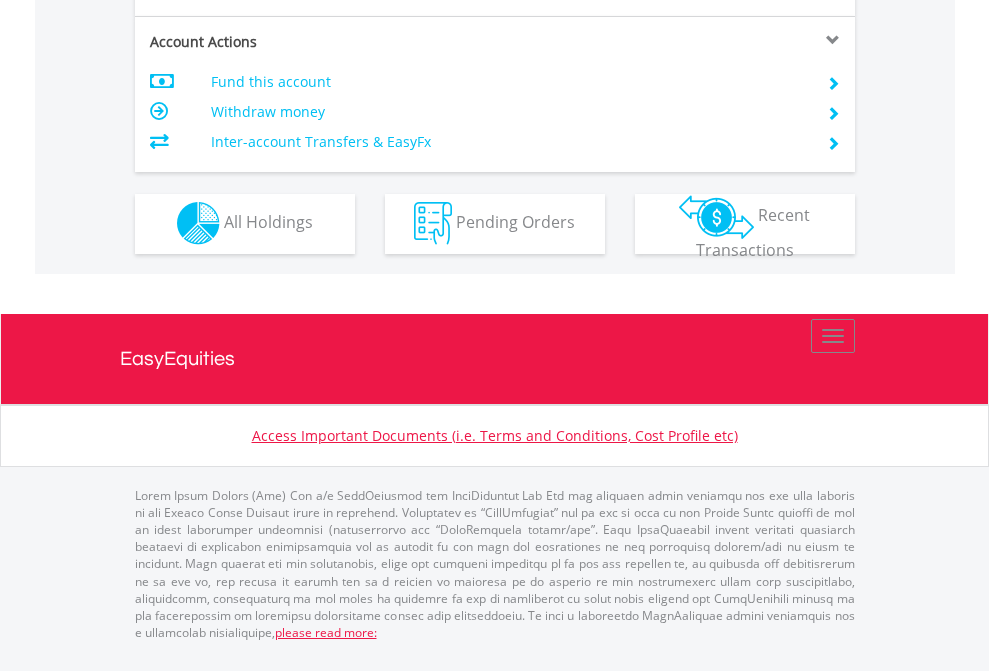 click on "Investment types" at bounding box center [706, -353] 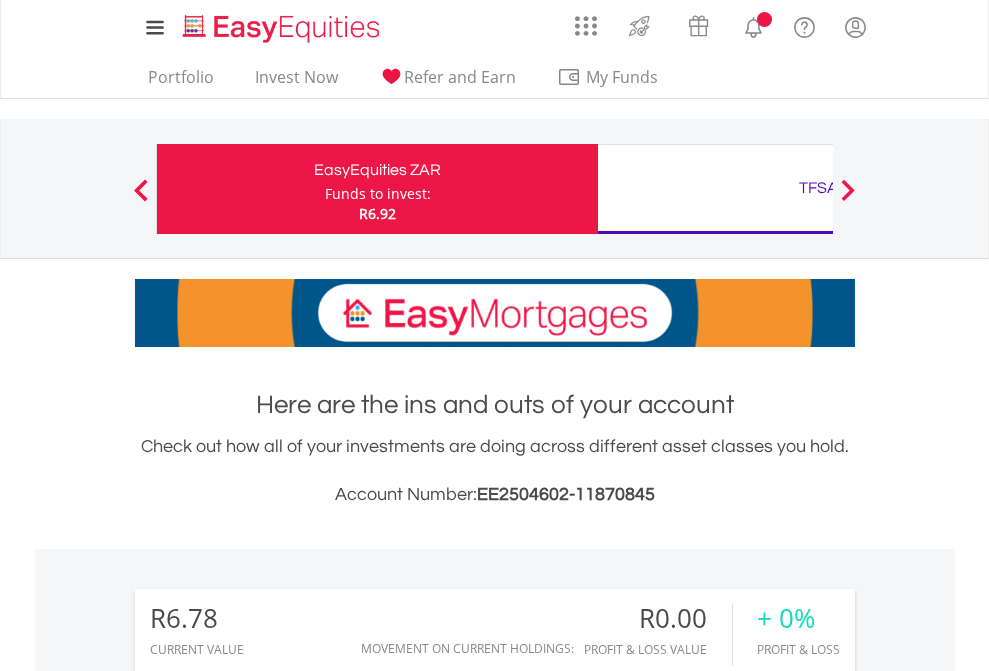 scroll, scrollTop: 0, scrollLeft: 0, axis: both 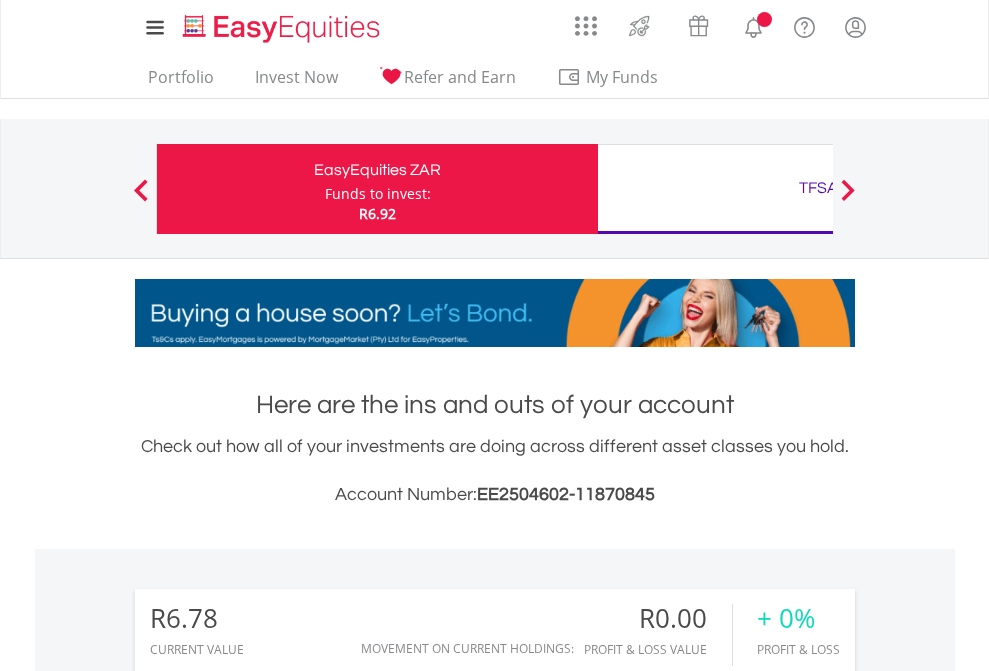 click on "All Holdings" at bounding box center [268, 1442] 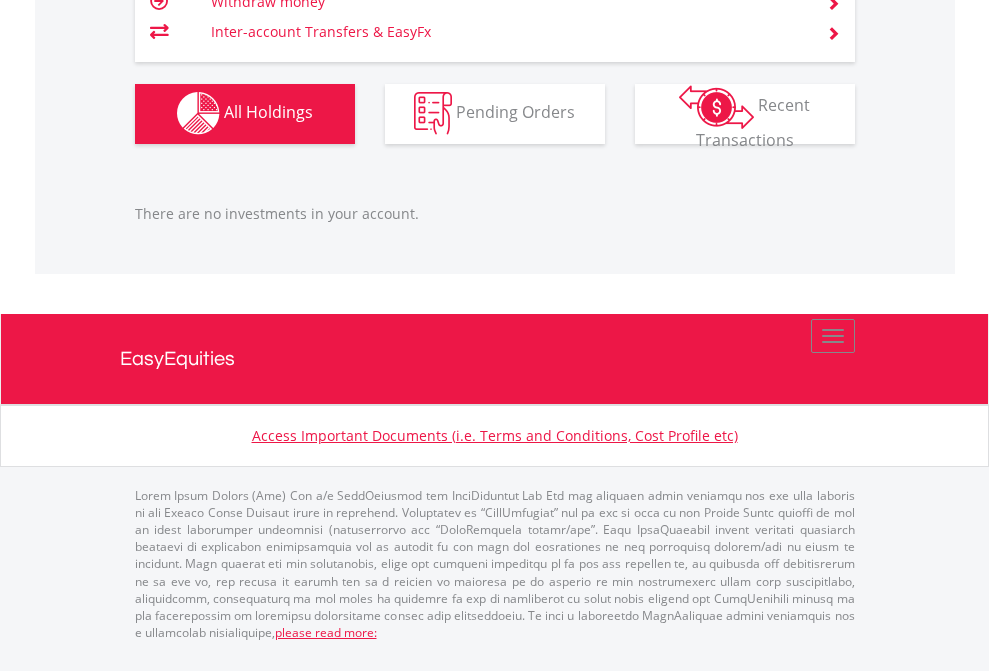 scroll, scrollTop: 1980, scrollLeft: 0, axis: vertical 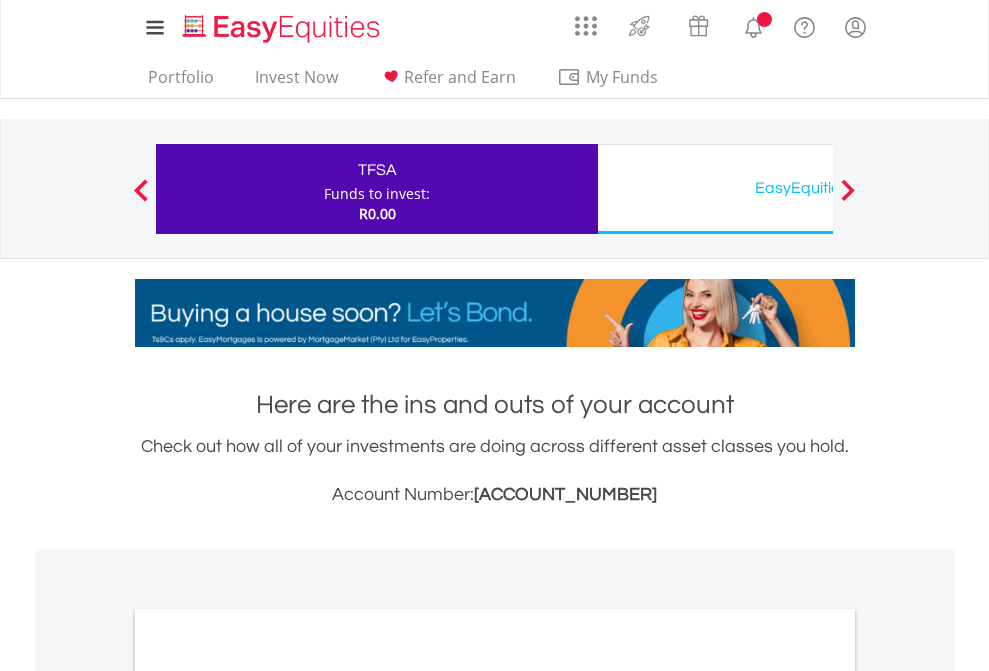 click on "All Holdings" at bounding box center [268, 1096] 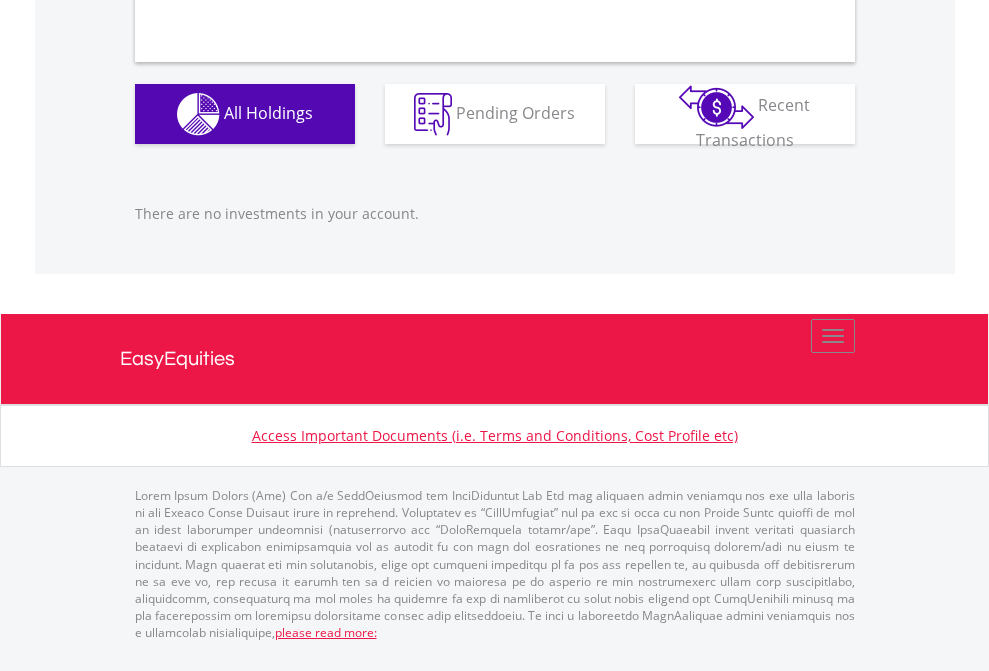 scroll, scrollTop: 1980, scrollLeft: 0, axis: vertical 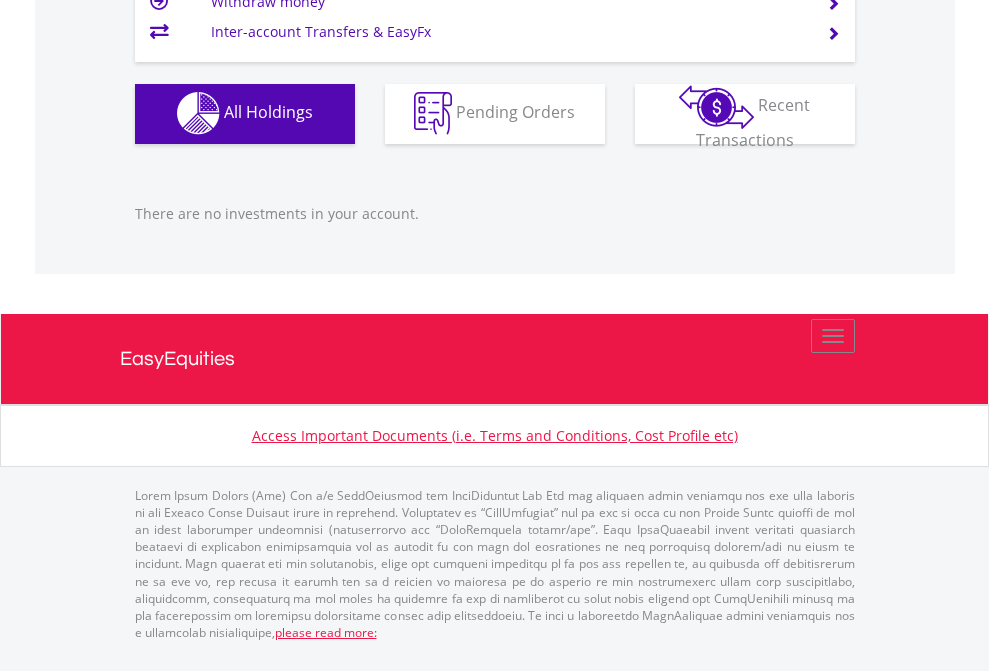 click on "EasyEquities USD" at bounding box center (818, -1142) 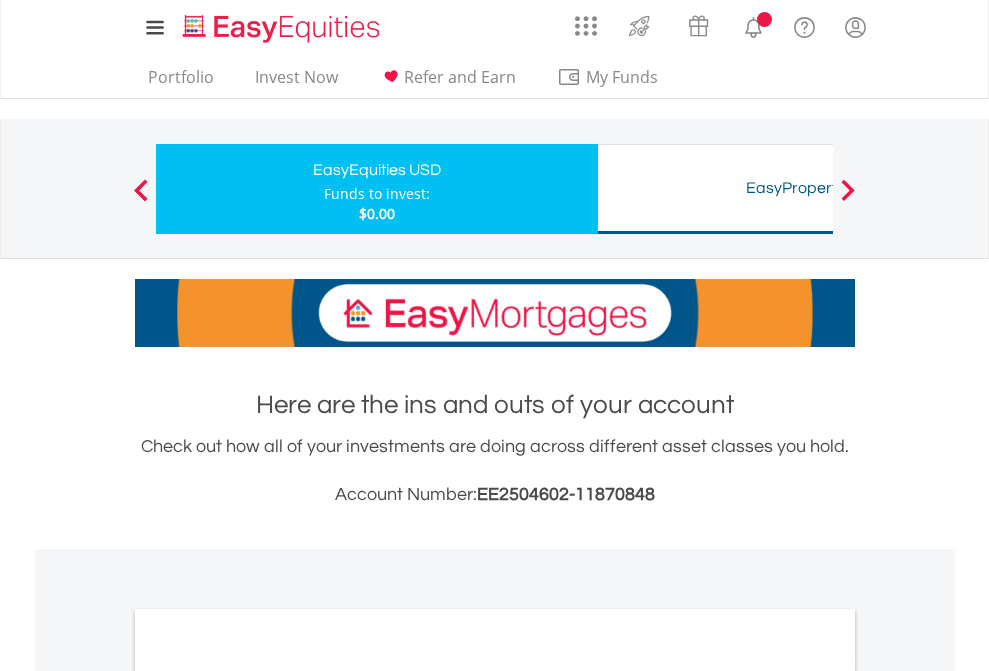 scroll, scrollTop: 1202, scrollLeft: 0, axis: vertical 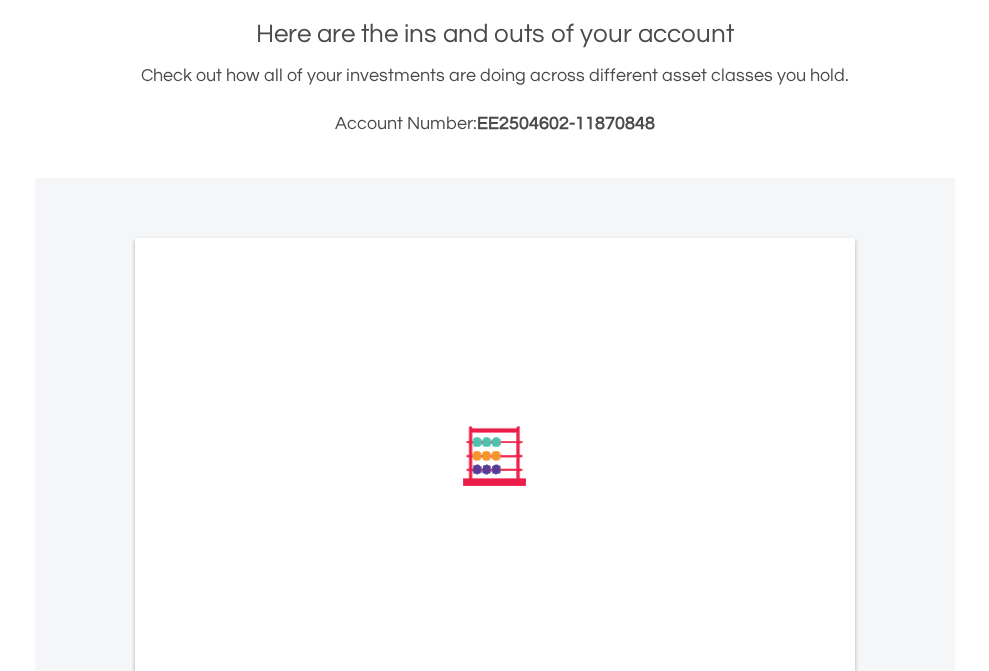 click on "All Holdings" at bounding box center [268, 725] 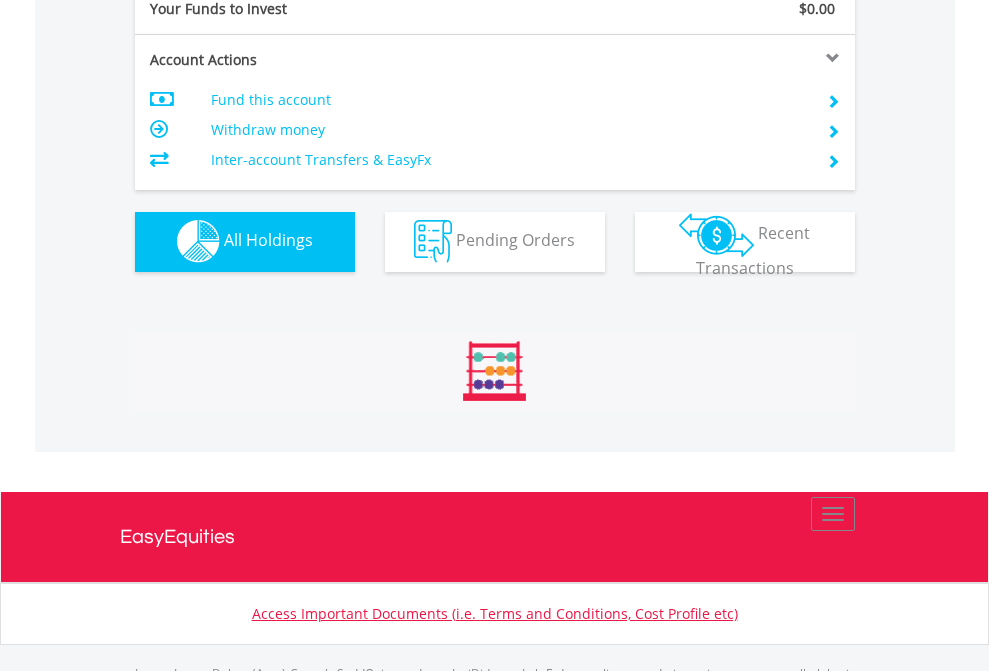 scroll, scrollTop: 999808, scrollLeft: 999687, axis: both 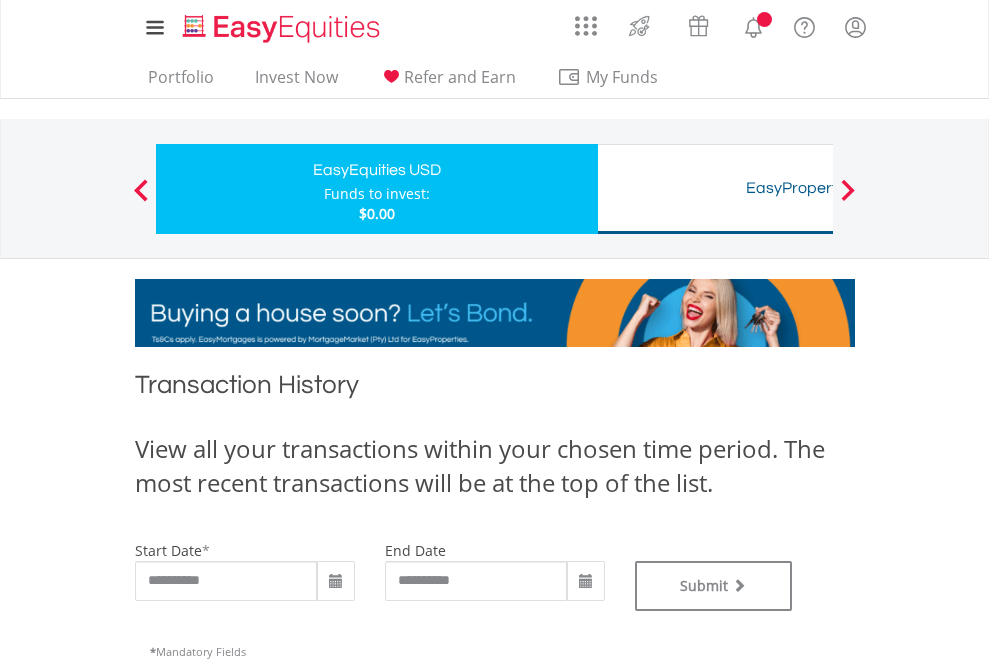 type on "**********" 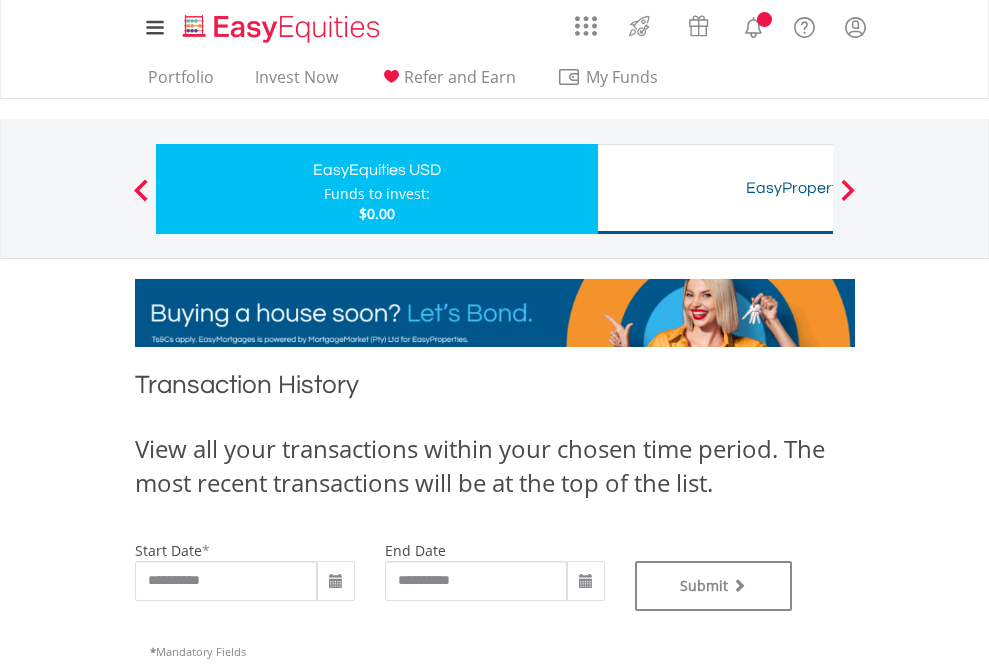 type on "**********" 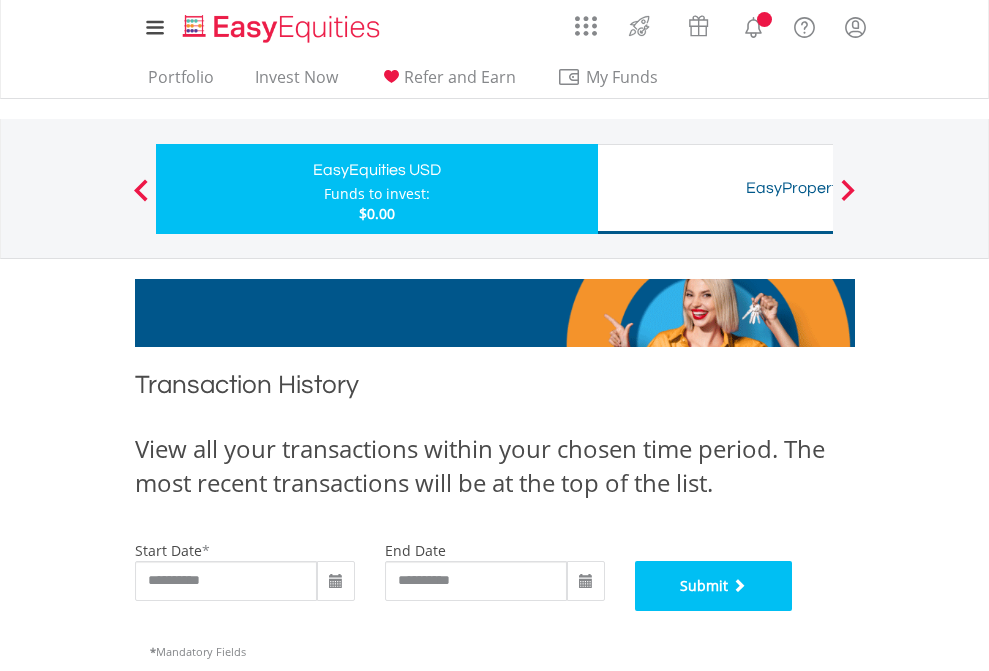 click on "Submit" at bounding box center [714, 586] 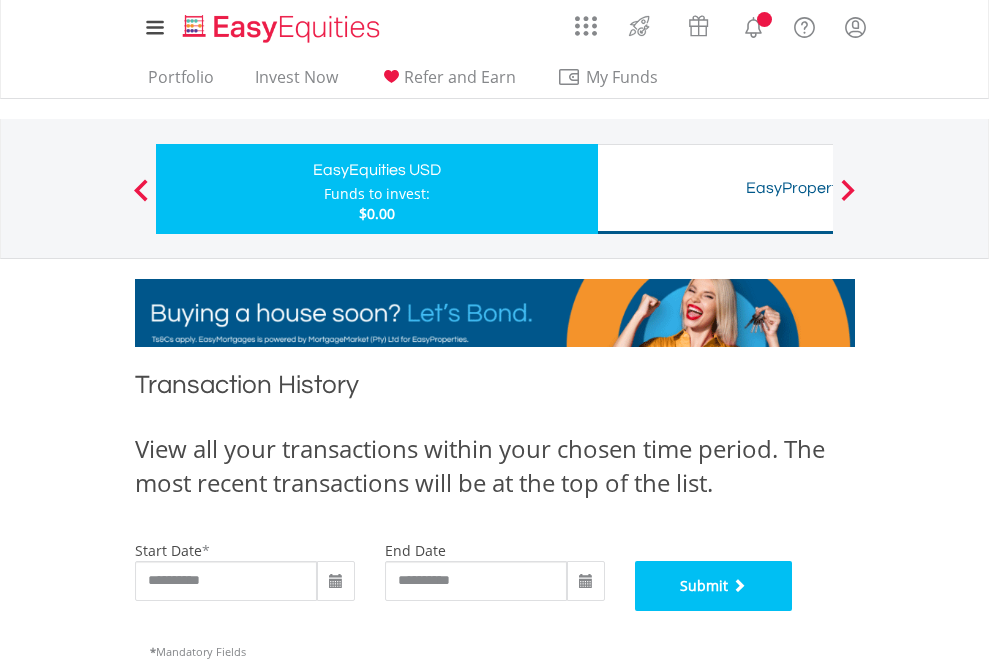 scroll, scrollTop: 811, scrollLeft: 0, axis: vertical 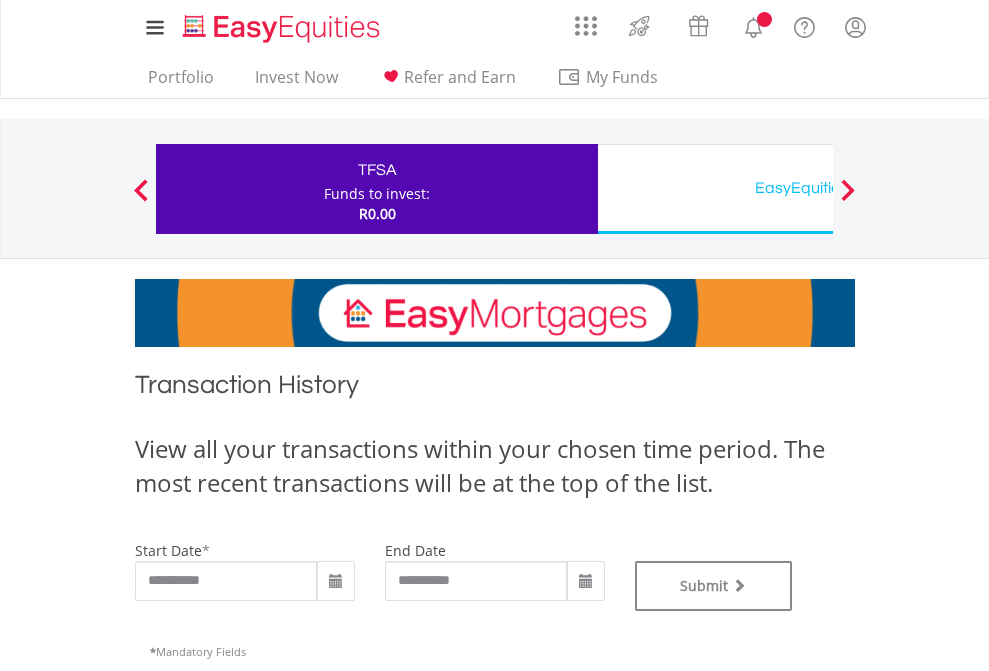 type on "**********" 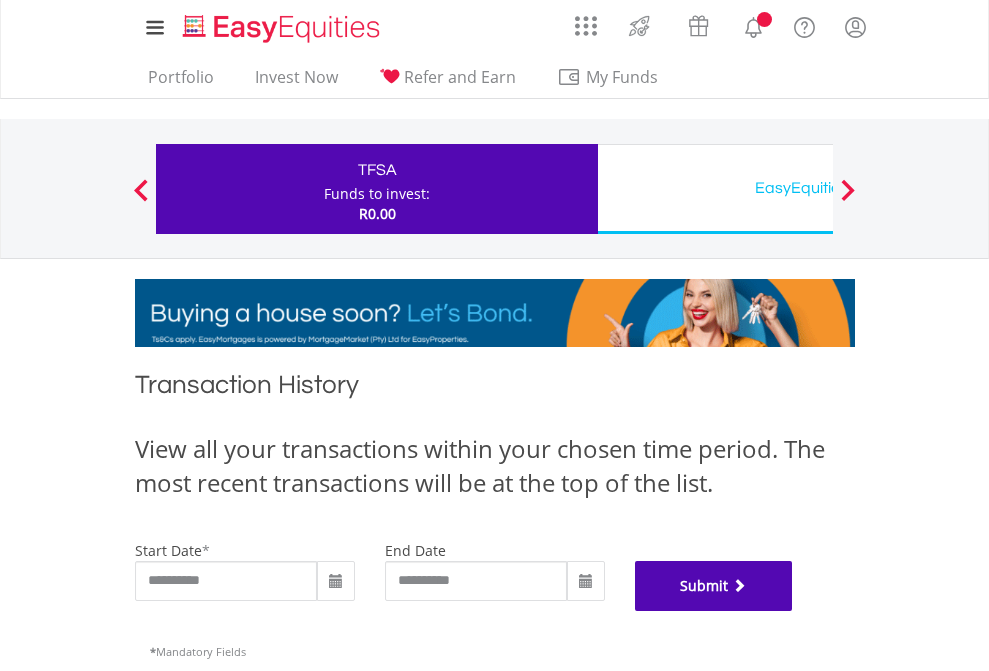 click on "Submit" at bounding box center [714, 586] 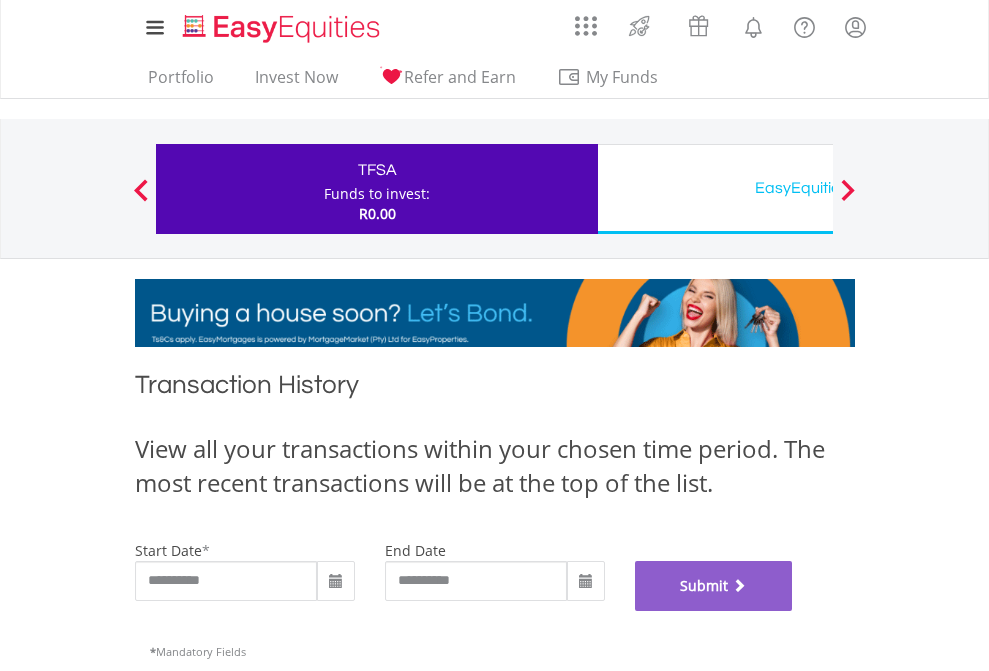 scroll, scrollTop: 811, scrollLeft: 0, axis: vertical 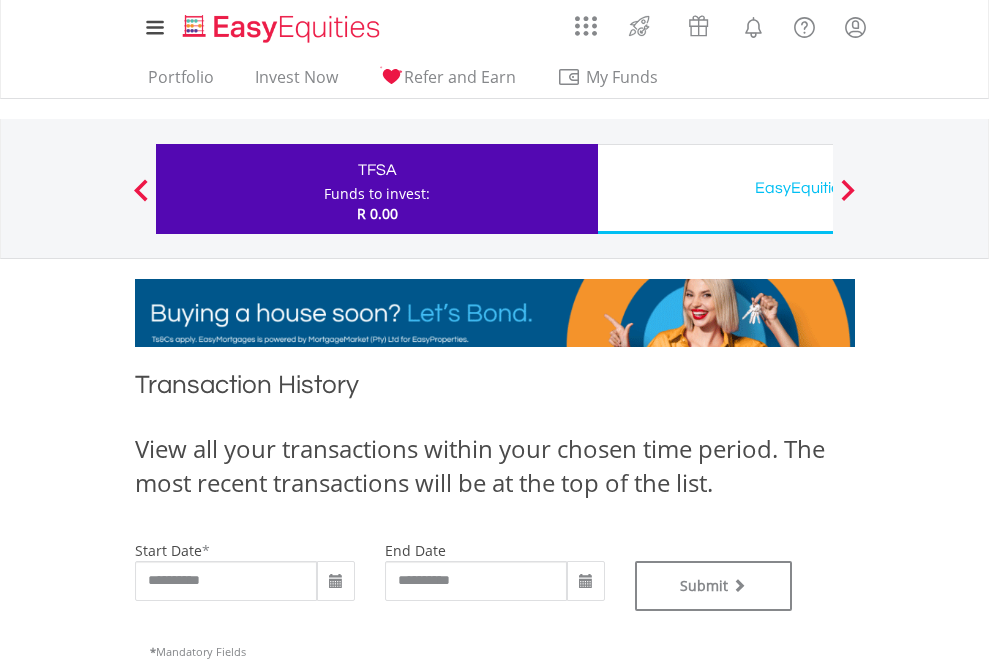 click on "EasyEquities USD" at bounding box center (818, 188) 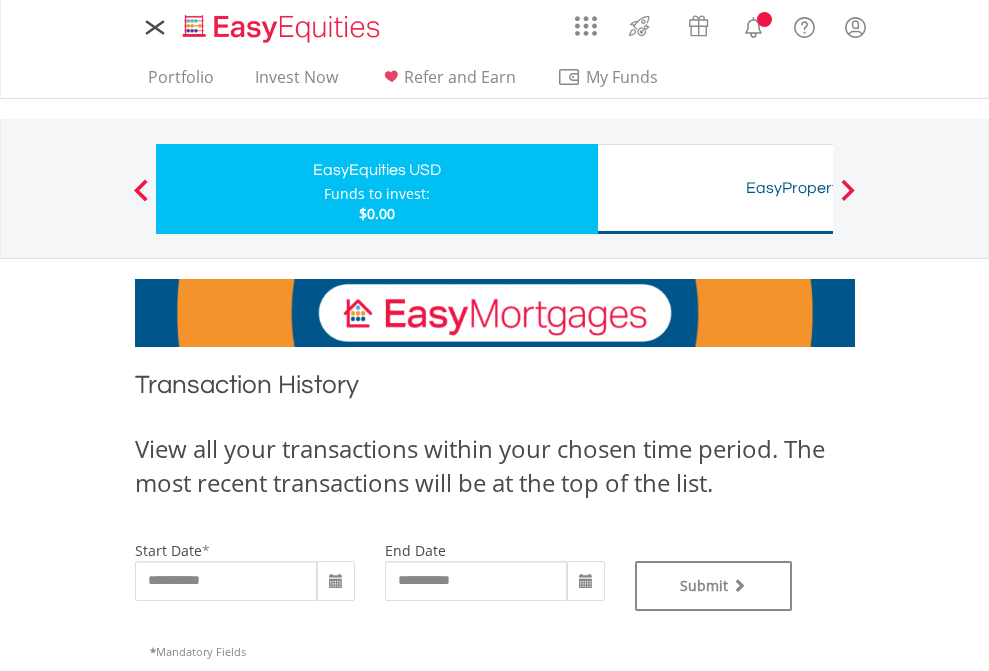 scroll, scrollTop: 0, scrollLeft: 0, axis: both 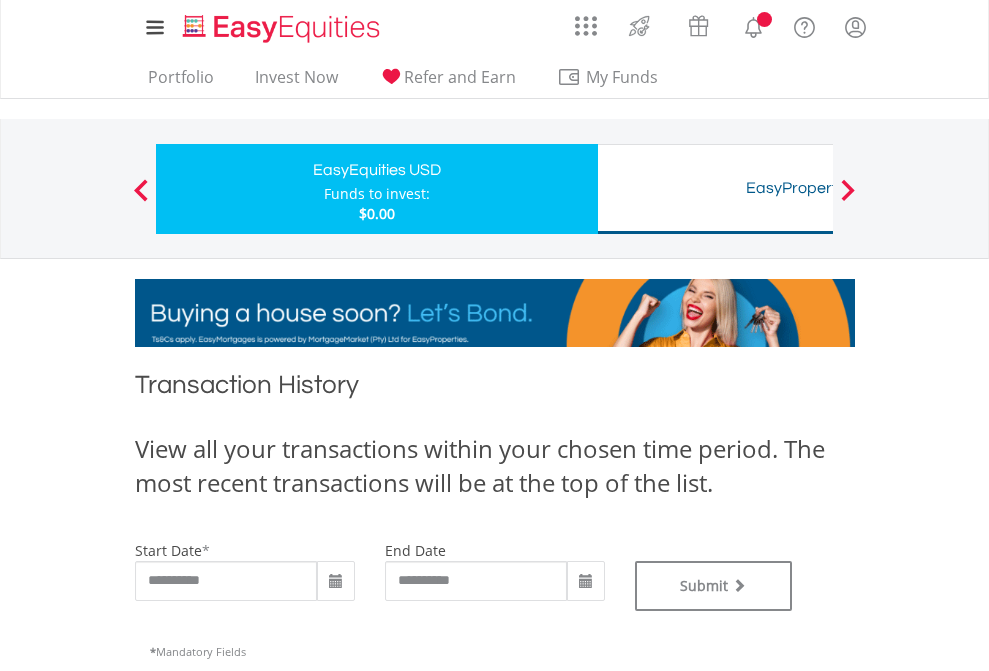 type on "**********" 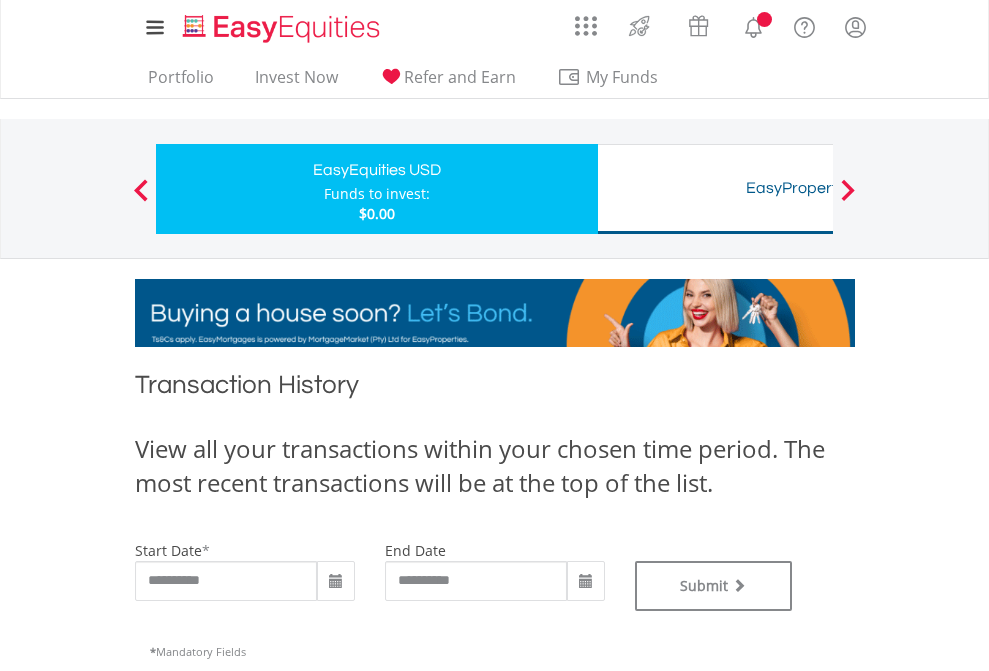 type on "**********" 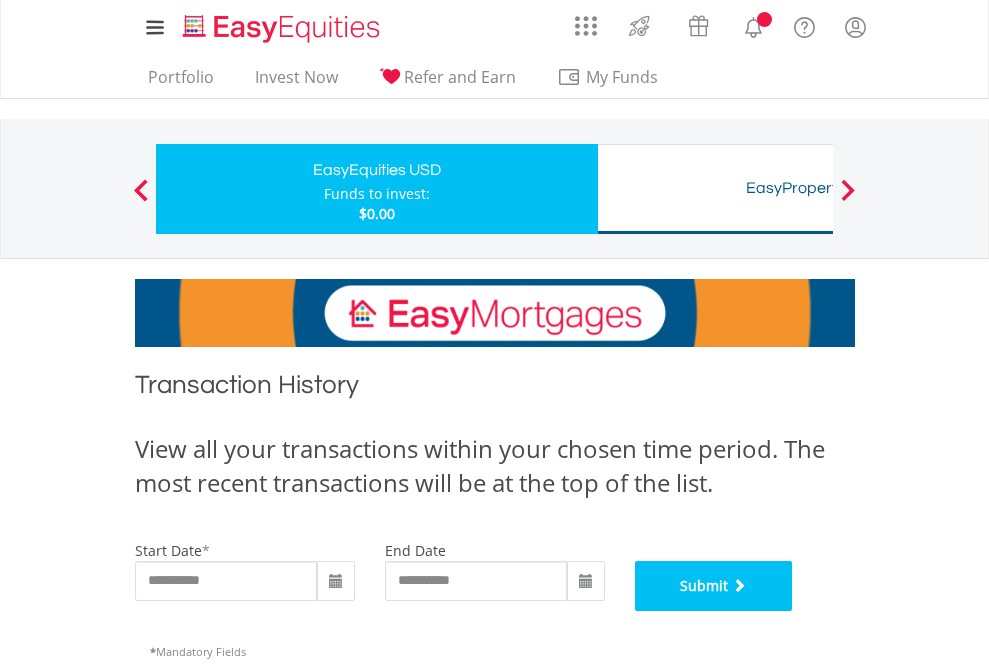 click on "Submit" at bounding box center (714, 586) 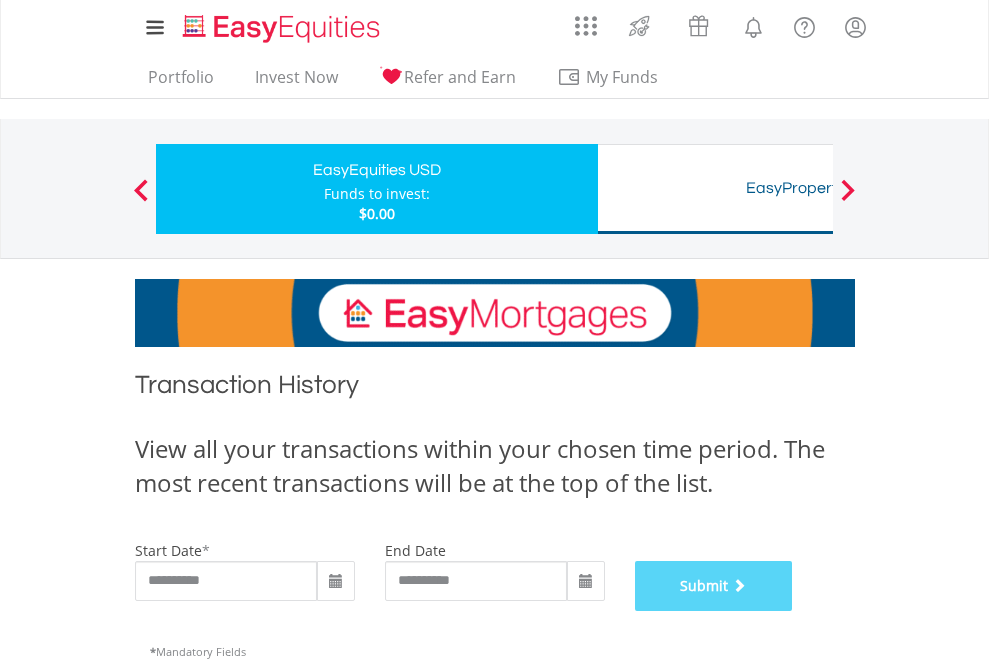 scroll, scrollTop: 811, scrollLeft: 0, axis: vertical 